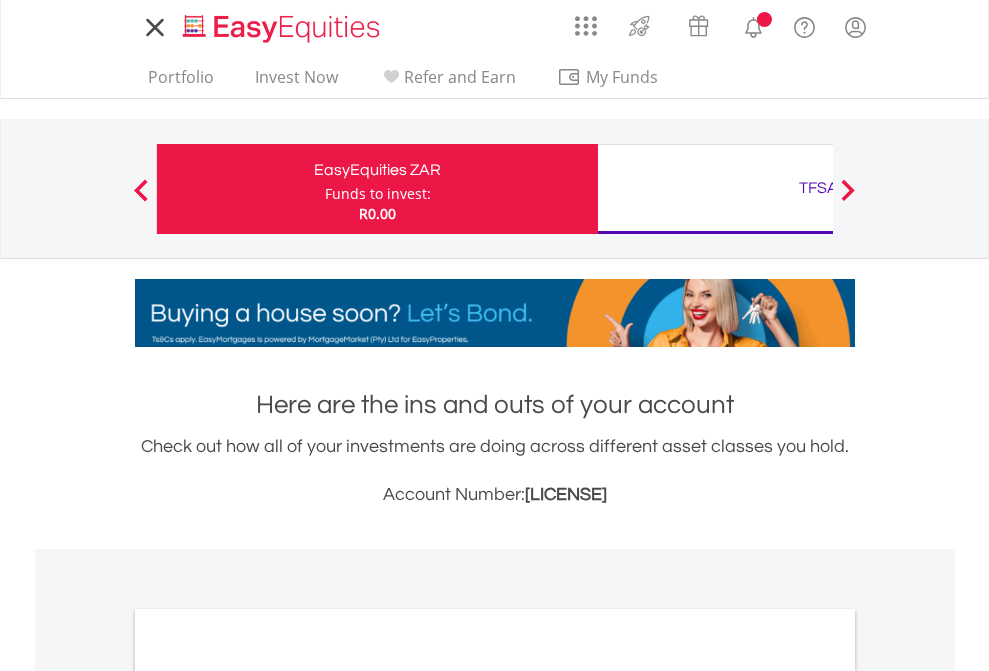 scroll, scrollTop: 0, scrollLeft: 0, axis: both 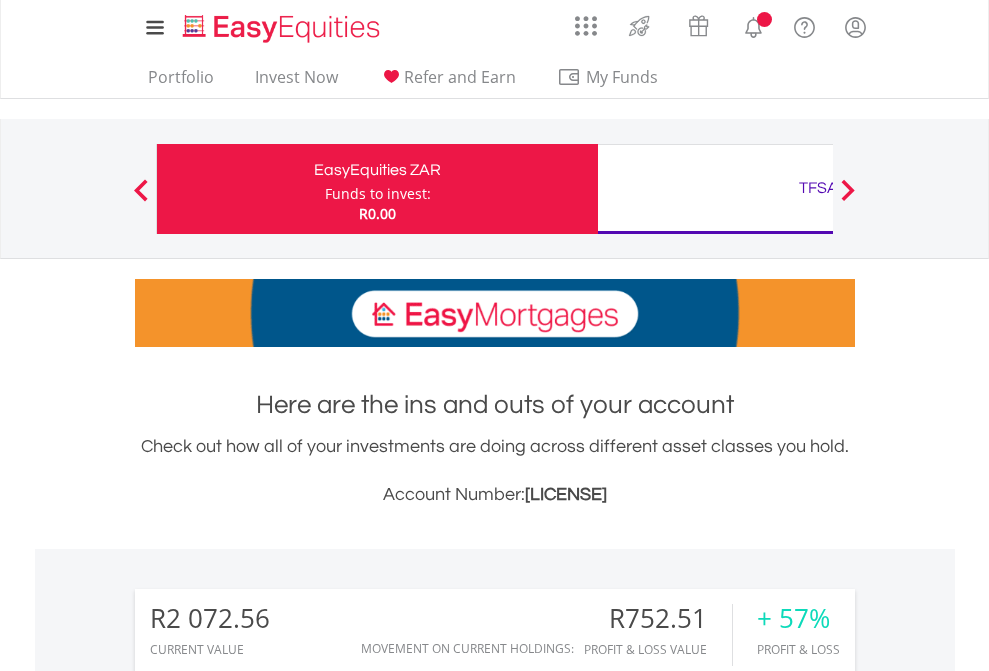 click on "Funds to invest:" at bounding box center (378, 194) 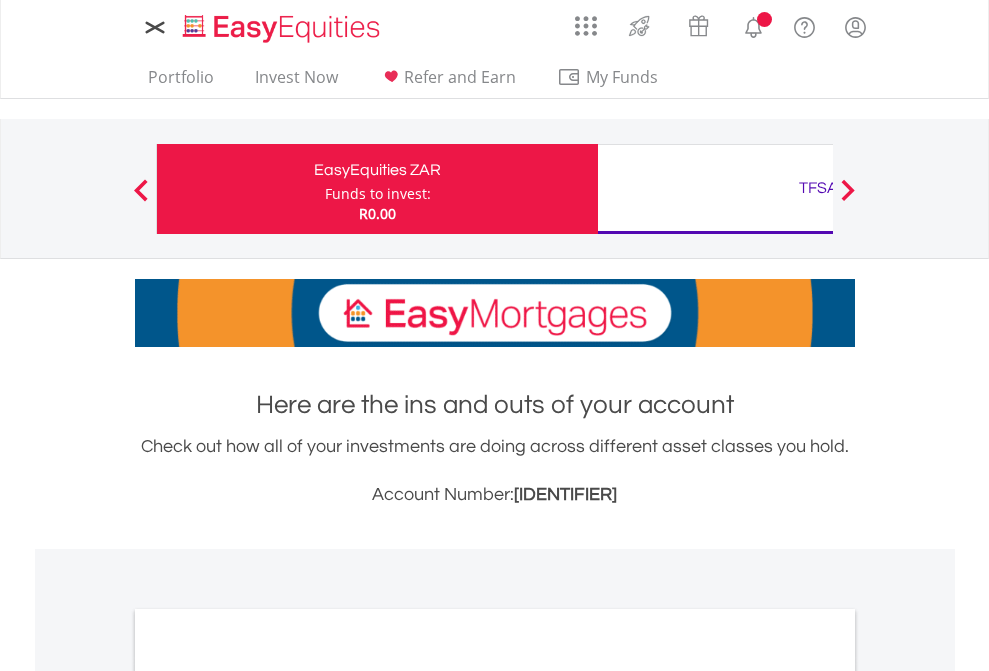 scroll, scrollTop: 0, scrollLeft: 0, axis: both 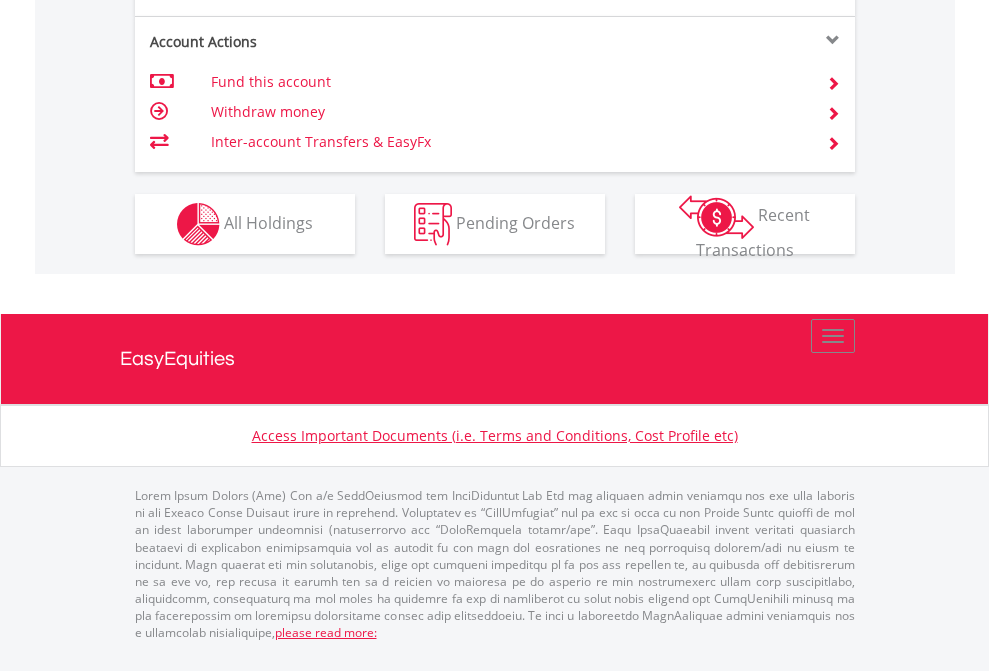 click on "Investment types" at bounding box center [706, -337] 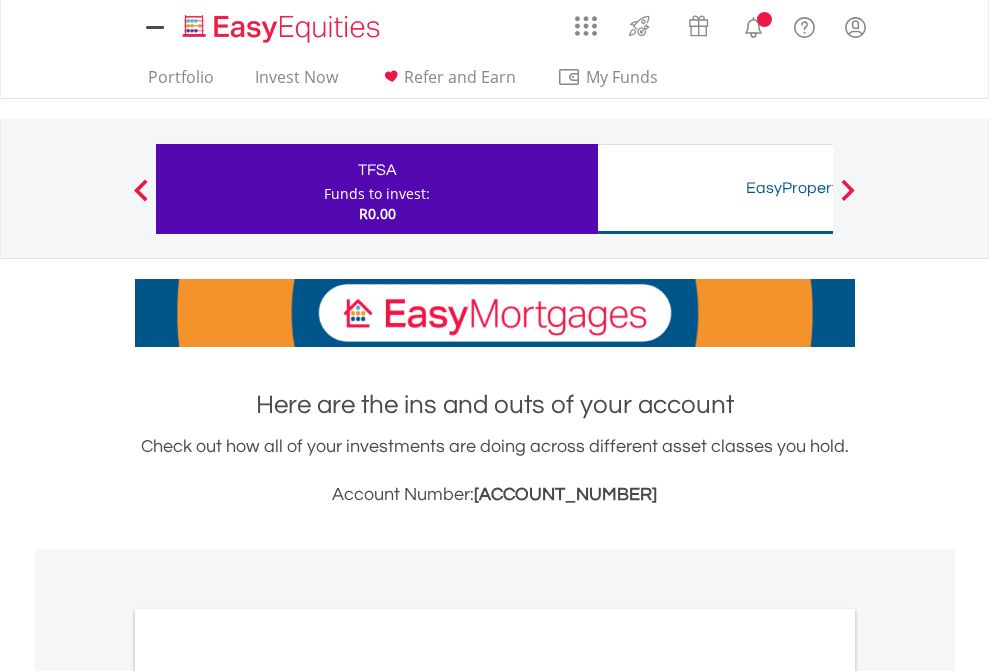scroll, scrollTop: 0, scrollLeft: 0, axis: both 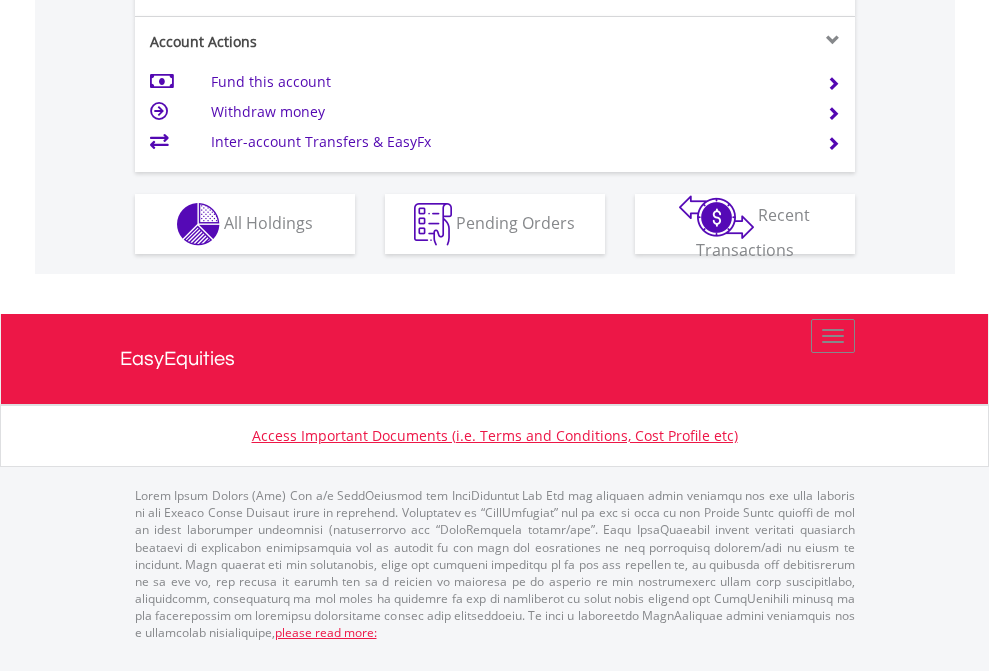 click on "Investment types" at bounding box center [706, -337] 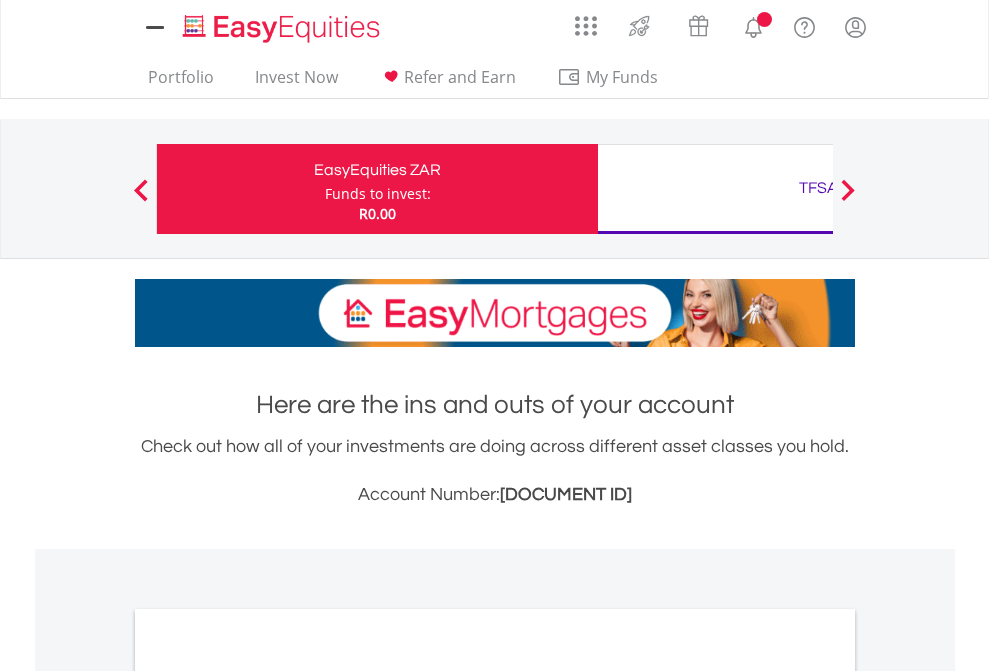 scroll, scrollTop: 0, scrollLeft: 0, axis: both 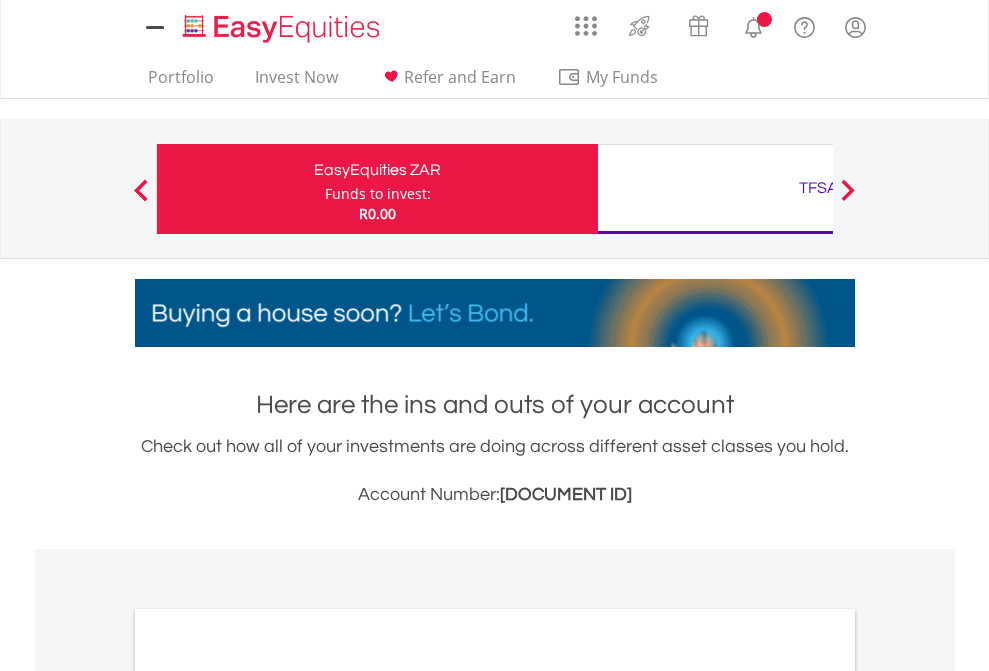 click on "All Holdings" at bounding box center (268, 1096) 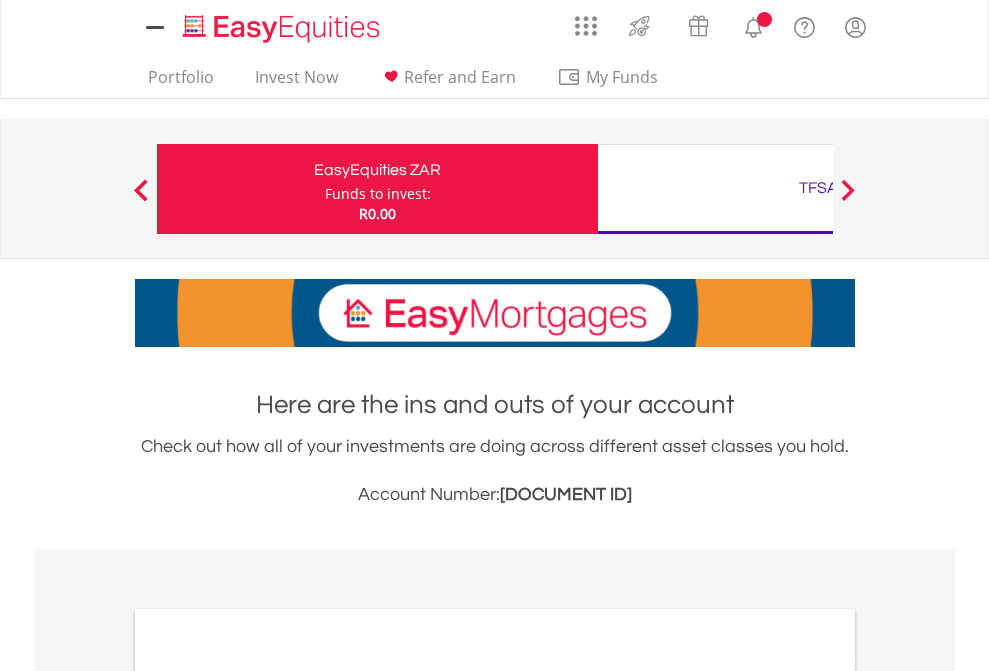 scroll, scrollTop: 1202, scrollLeft: 0, axis: vertical 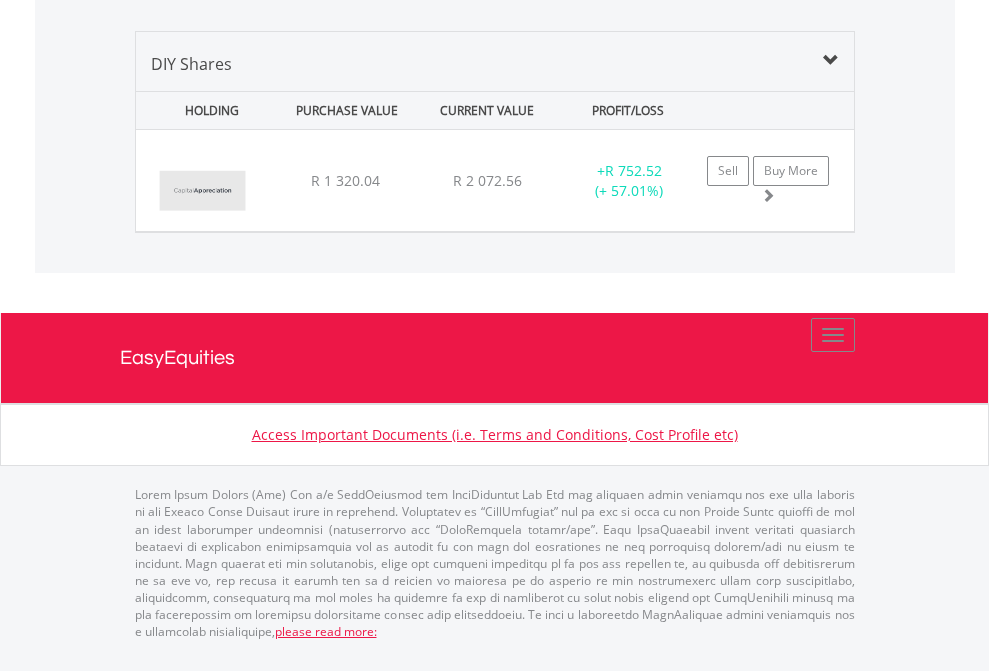 click on "TFSA" at bounding box center [818, -1339] 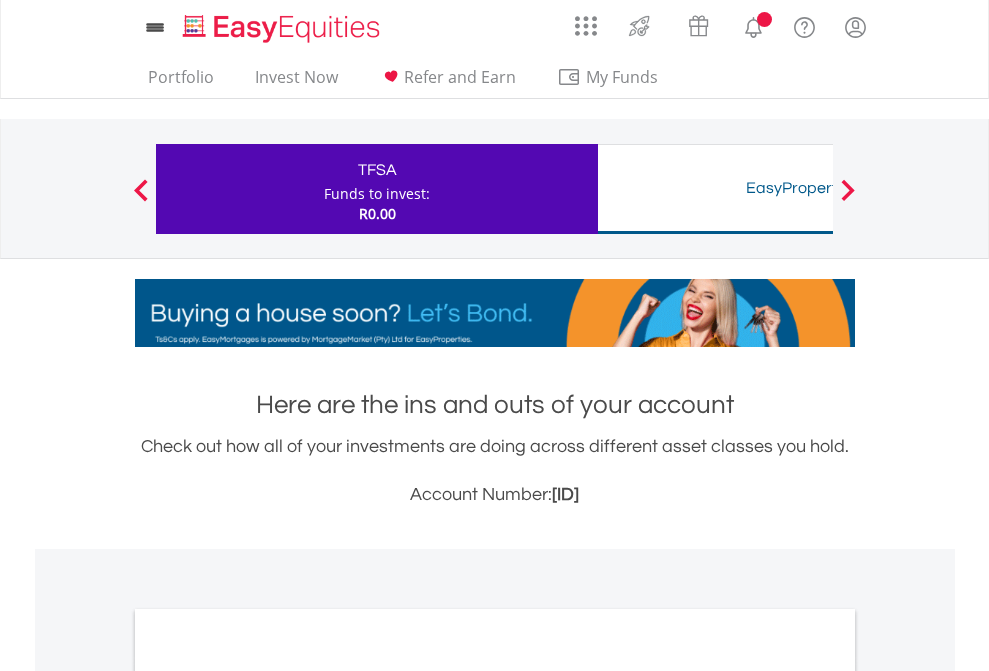 scroll, scrollTop: 0, scrollLeft: 0, axis: both 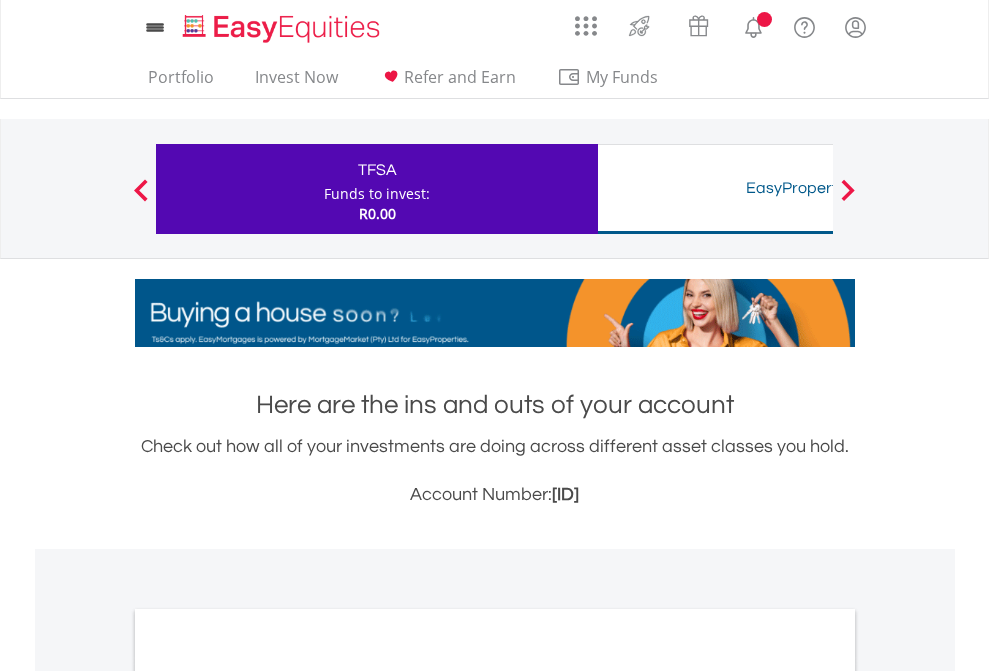 click on "All Holdings" at bounding box center [268, 1096] 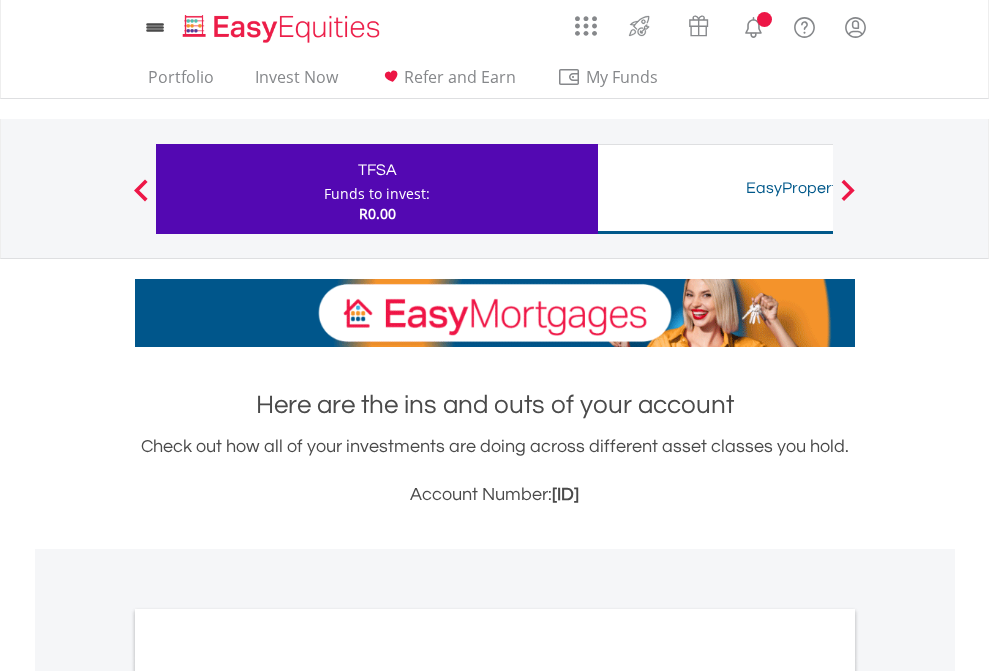 scroll, scrollTop: 1202, scrollLeft: 0, axis: vertical 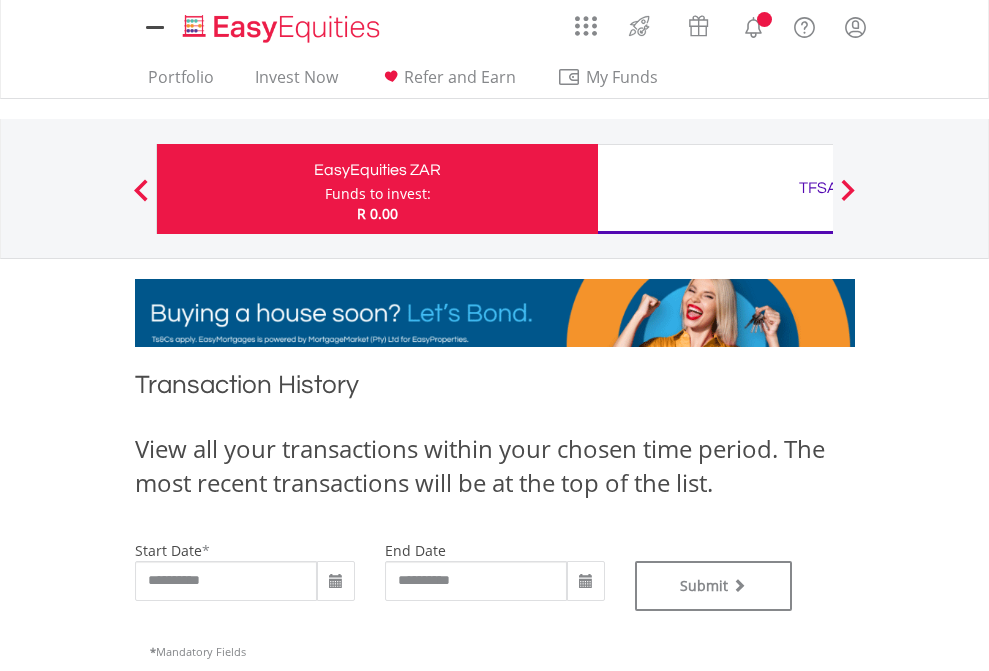 click on "TFSA" at bounding box center (818, 188) 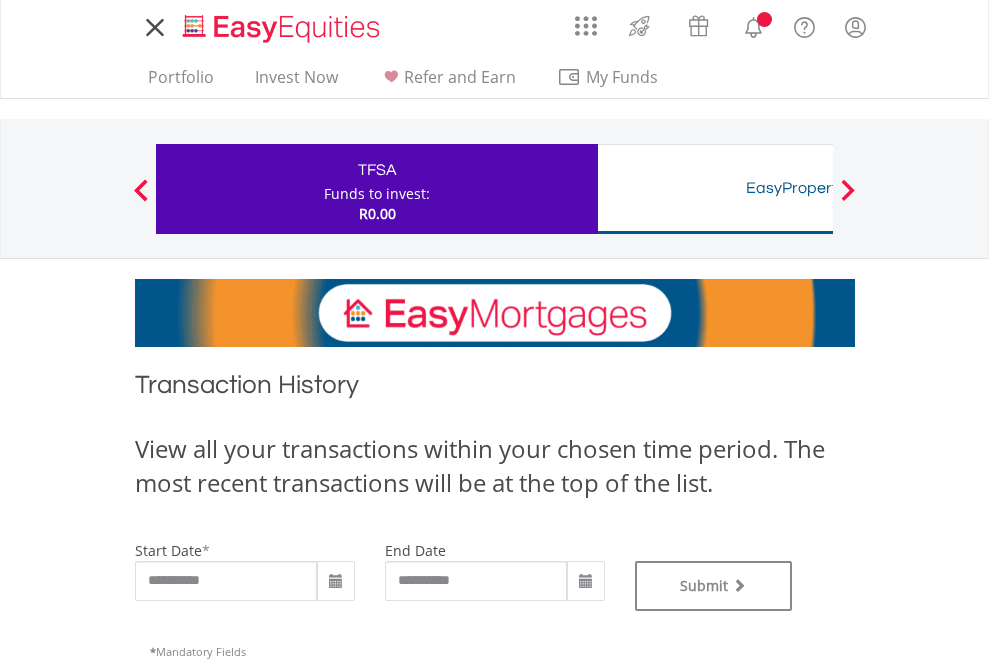 scroll, scrollTop: 0, scrollLeft: 0, axis: both 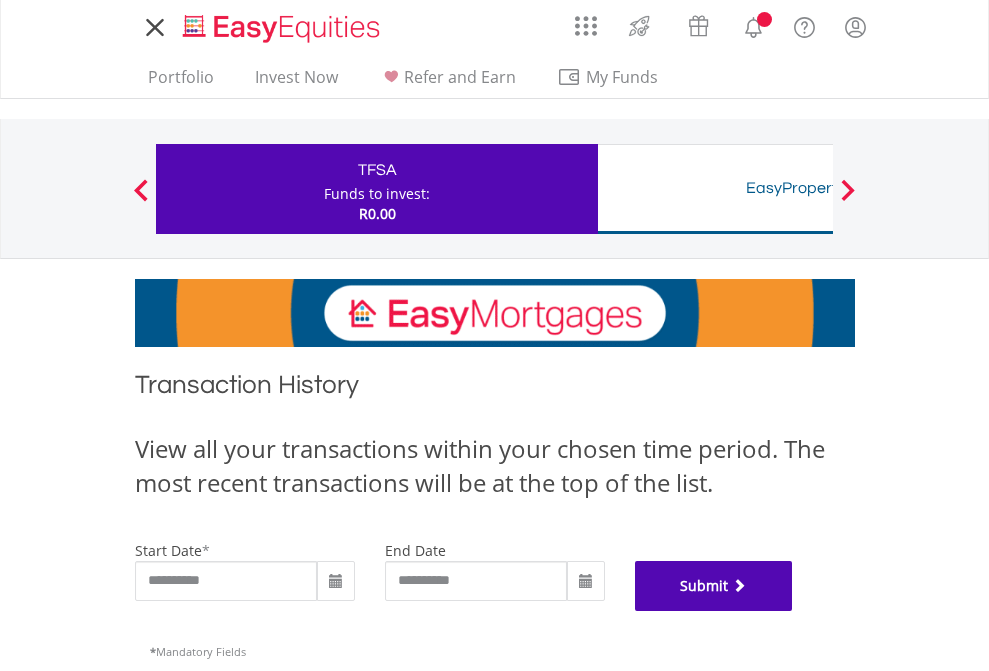 click on "Submit" at bounding box center (714, 586) 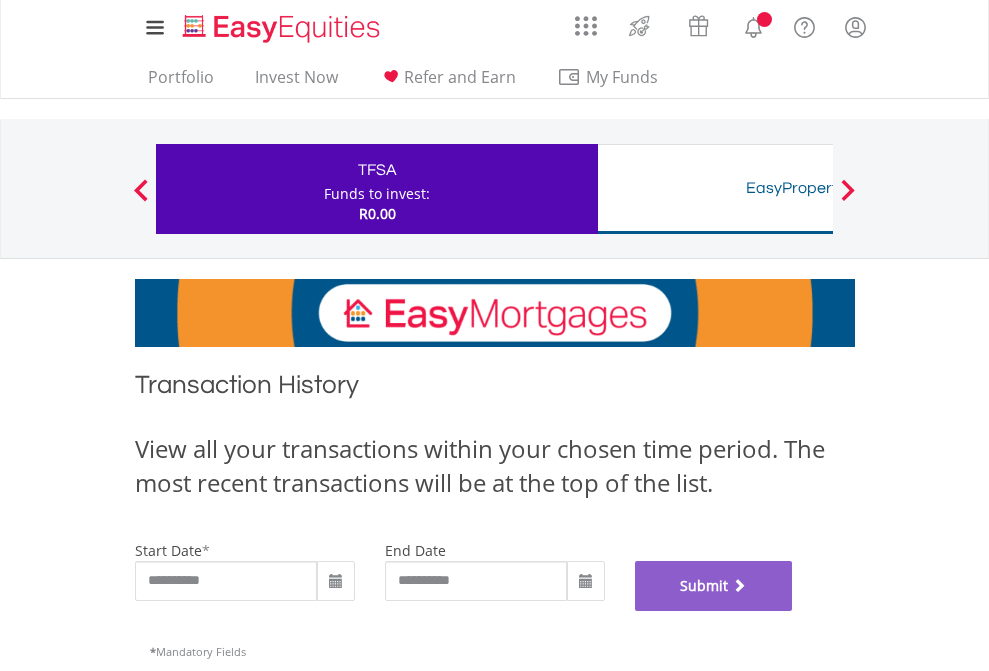 scroll, scrollTop: 811, scrollLeft: 0, axis: vertical 